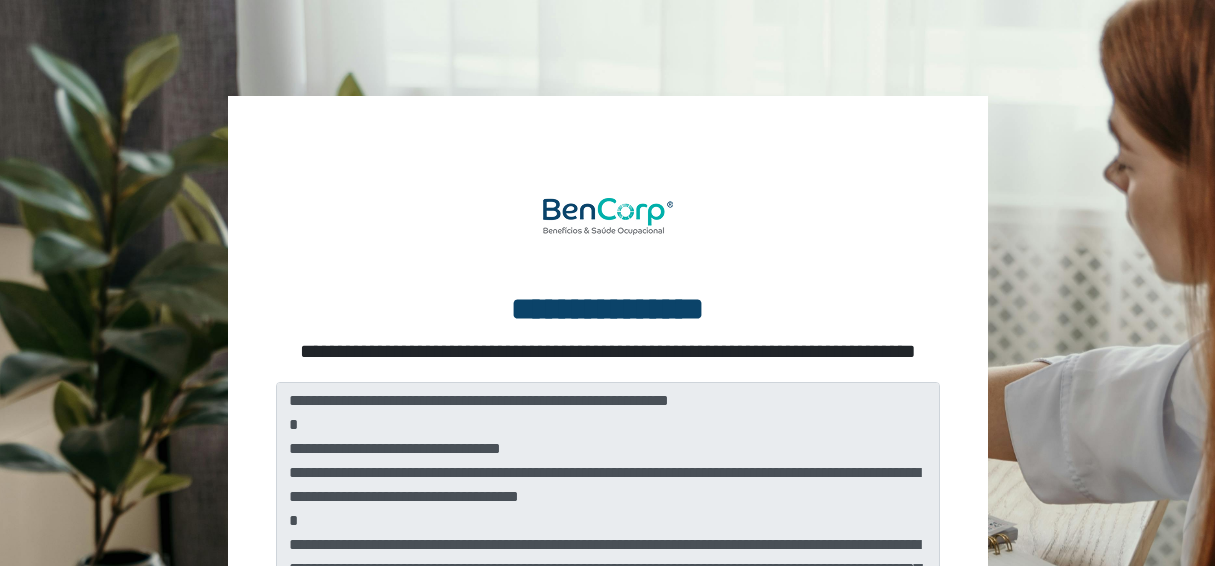 scroll, scrollTop: 0, scrollLeft: 0, axis: both 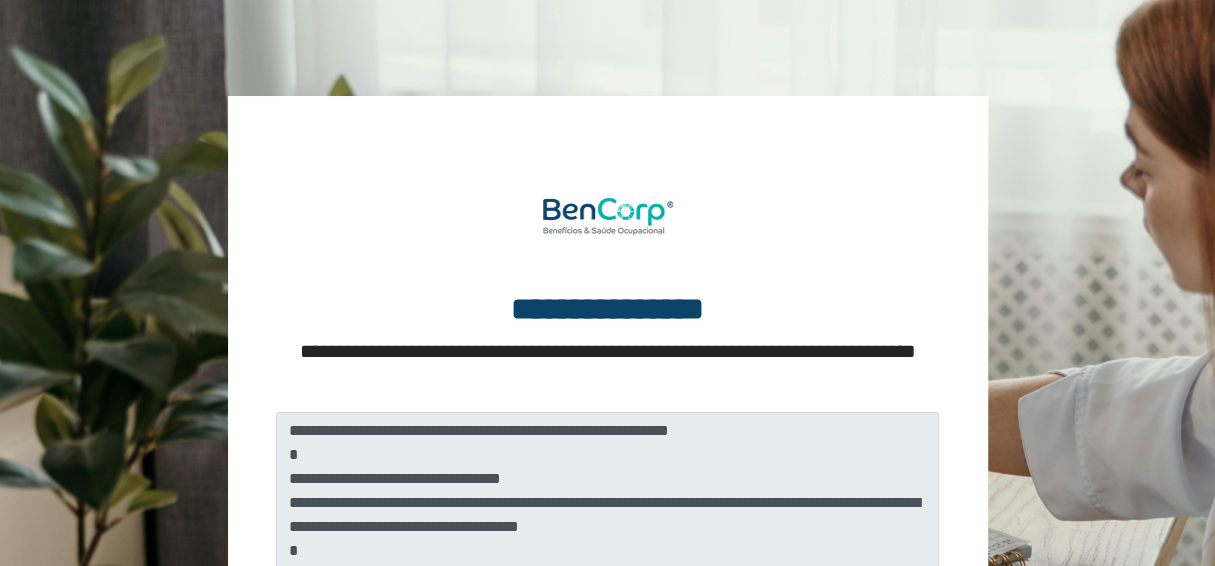 click at bounding box center [607, 439] 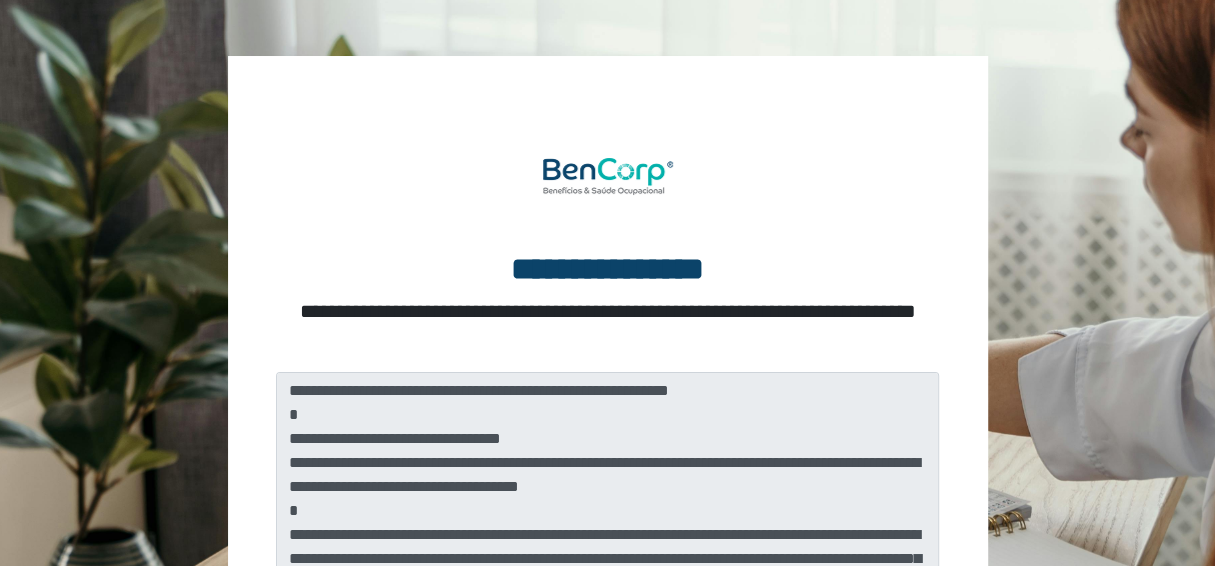 scroll, scrollTop: 67, scrollLeft: 0, axis: vertical 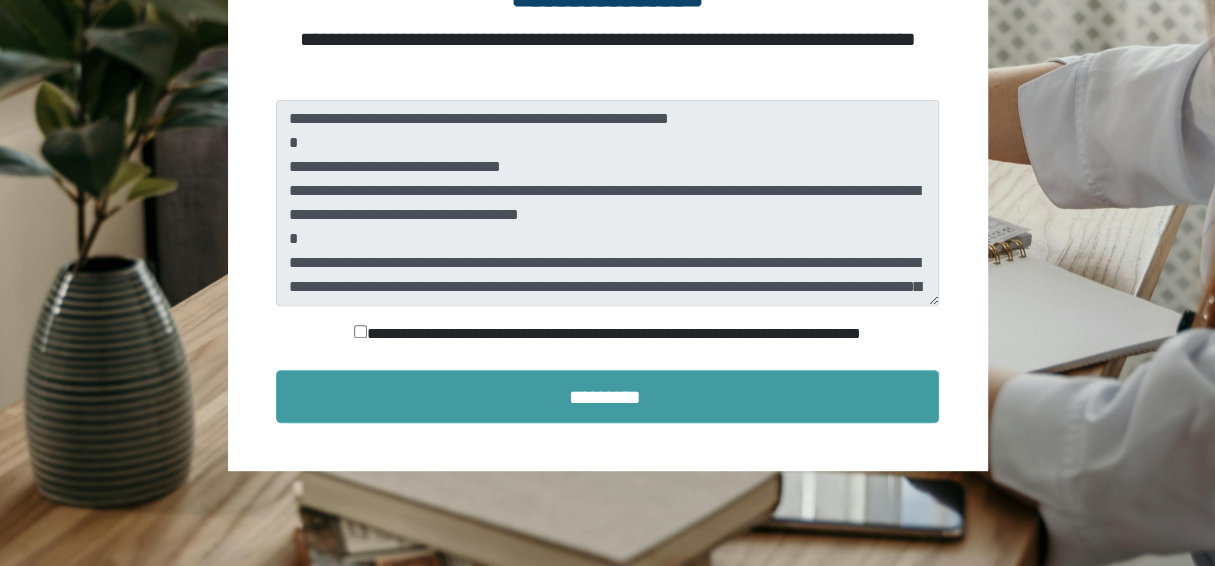 click on "*********" at bounding box center (608, 397) 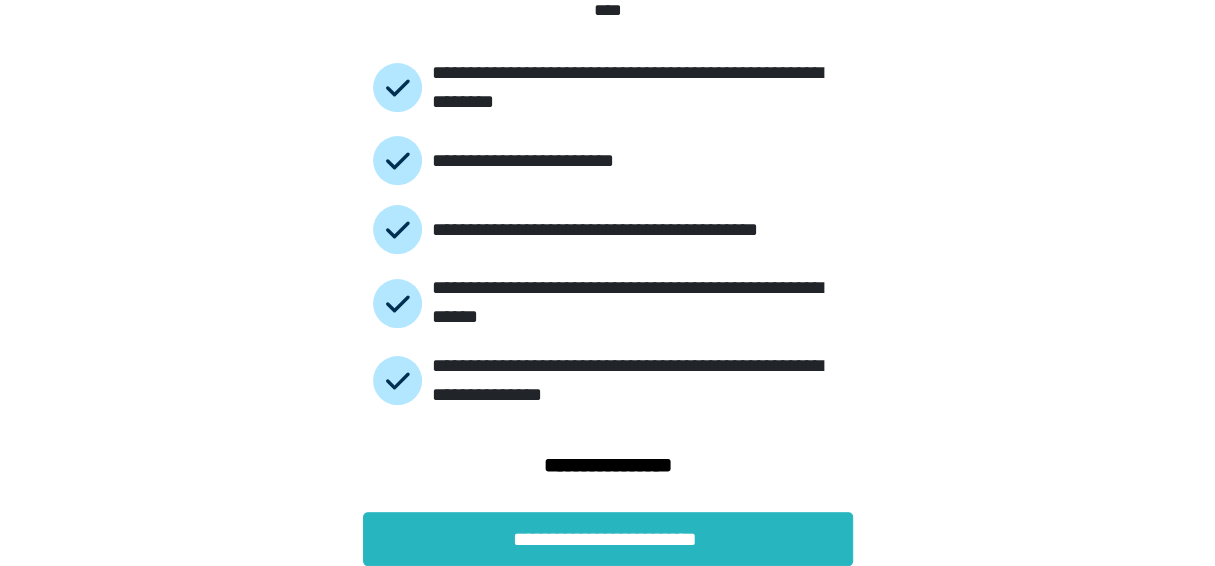 scroll, scrollTop: 176, scrollLeft: 0, axis: vertical 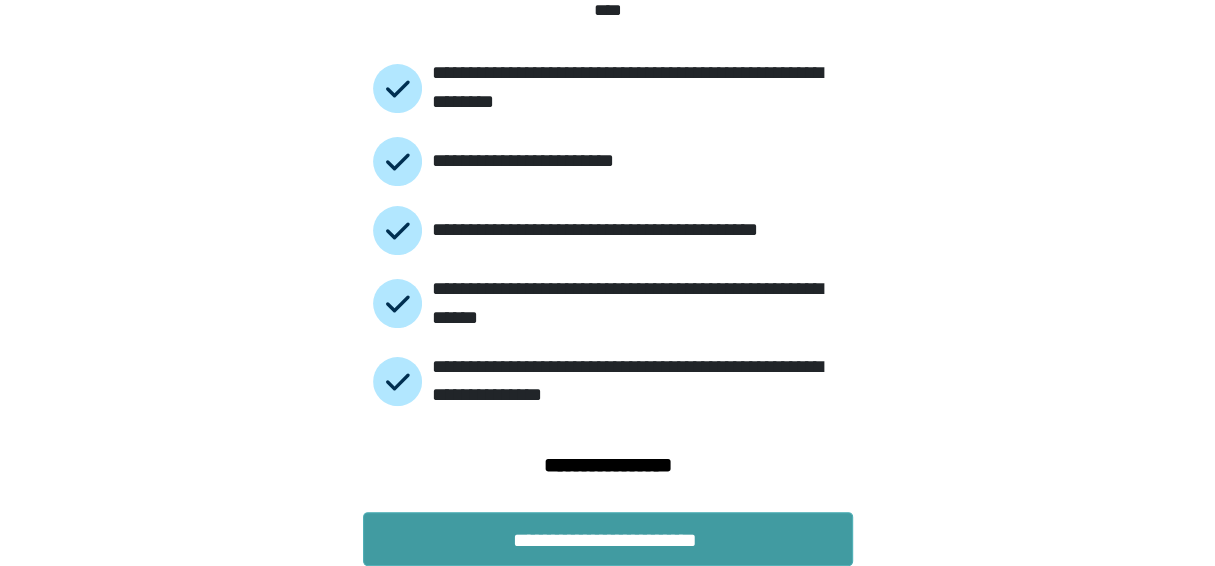 click on "**********" at bounding box center [608, 539] 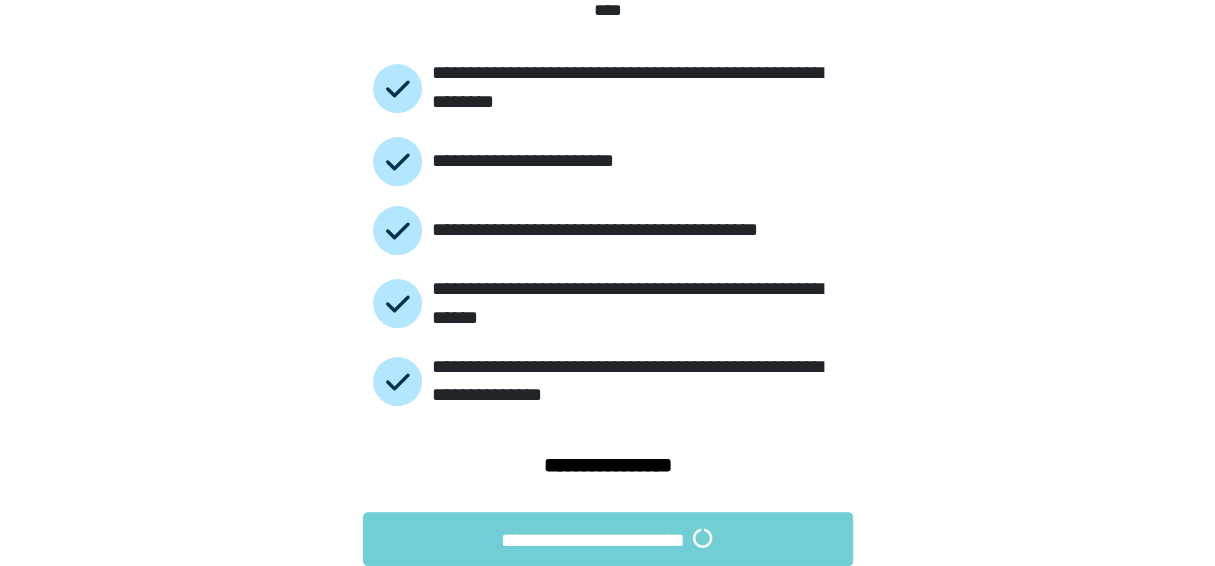 click on "**********" at bounding box center (608, 239) 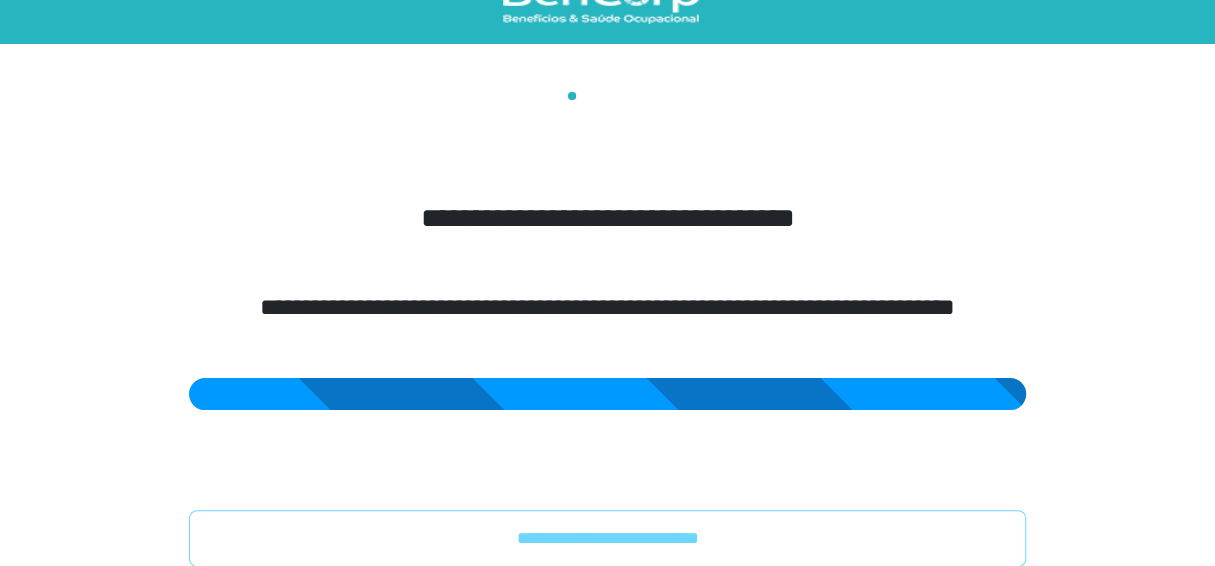 scroll, scrollTop: 45, scrollLeft: 0, axis: vertical 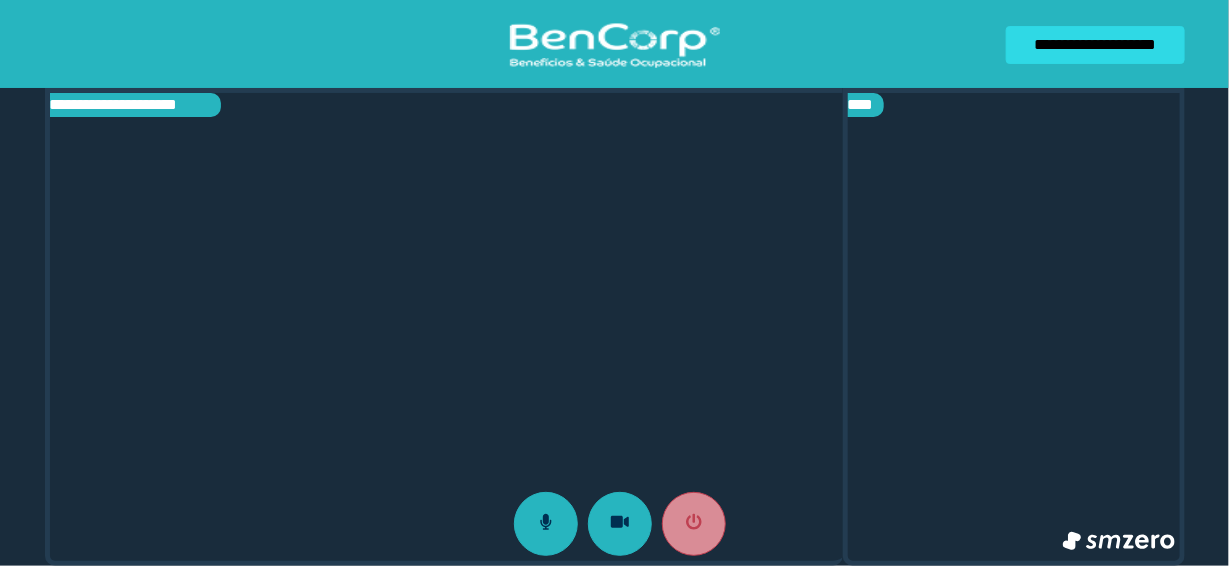 click at bounding box center [446, 327] 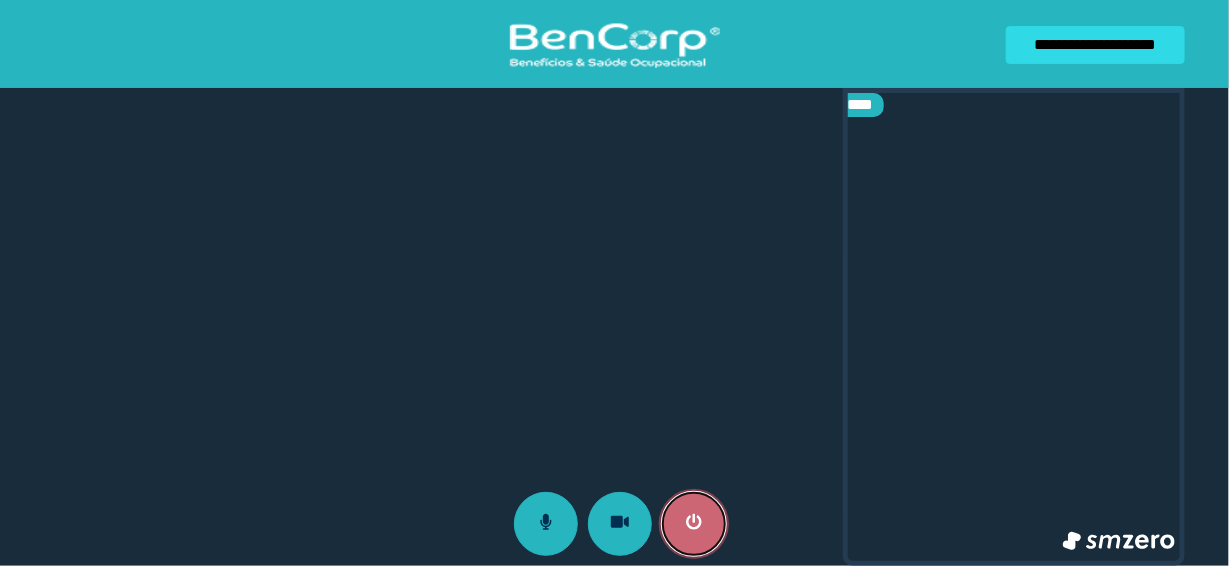 click at bounding box center [694, 524] 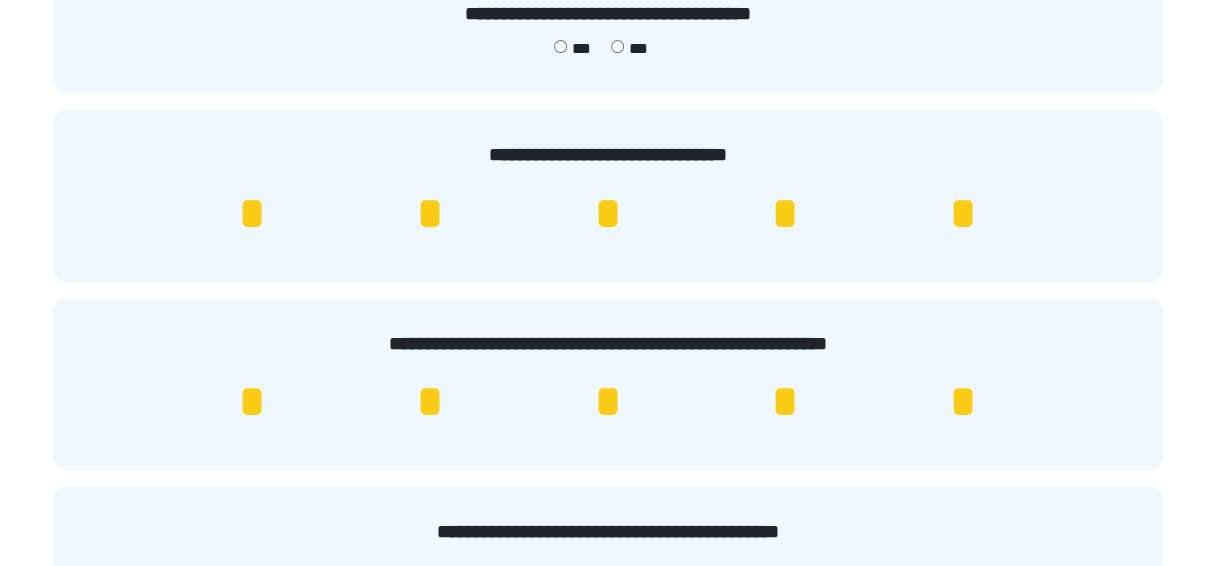 scroll, scrollTop: 360, scrollLeft: 0, axis: vertical 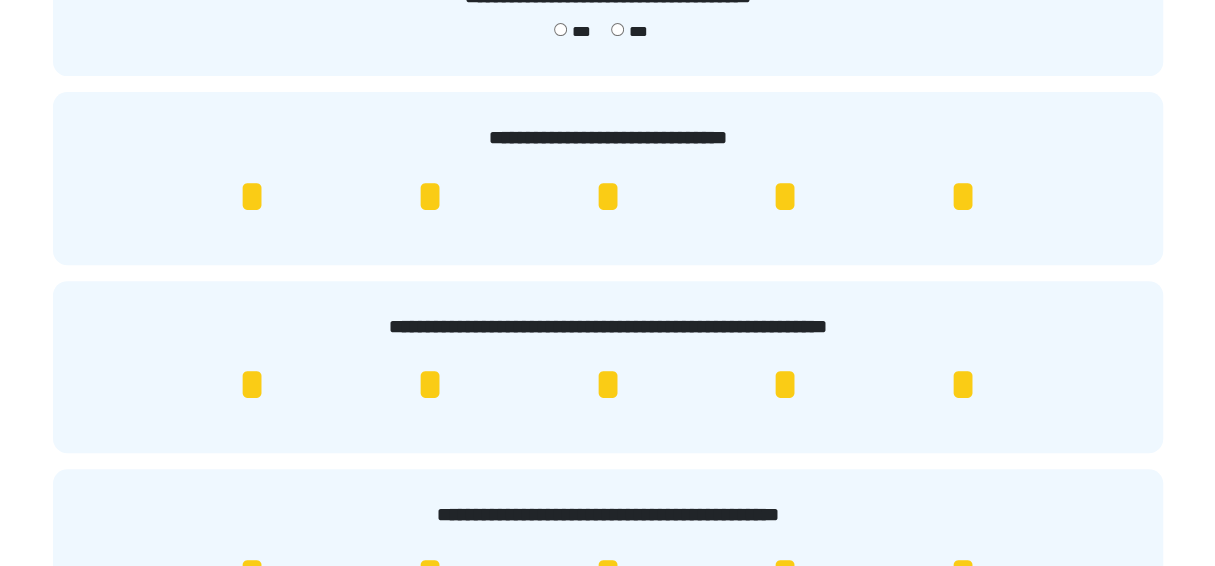 click on "*" at bounding box center [963, 197] 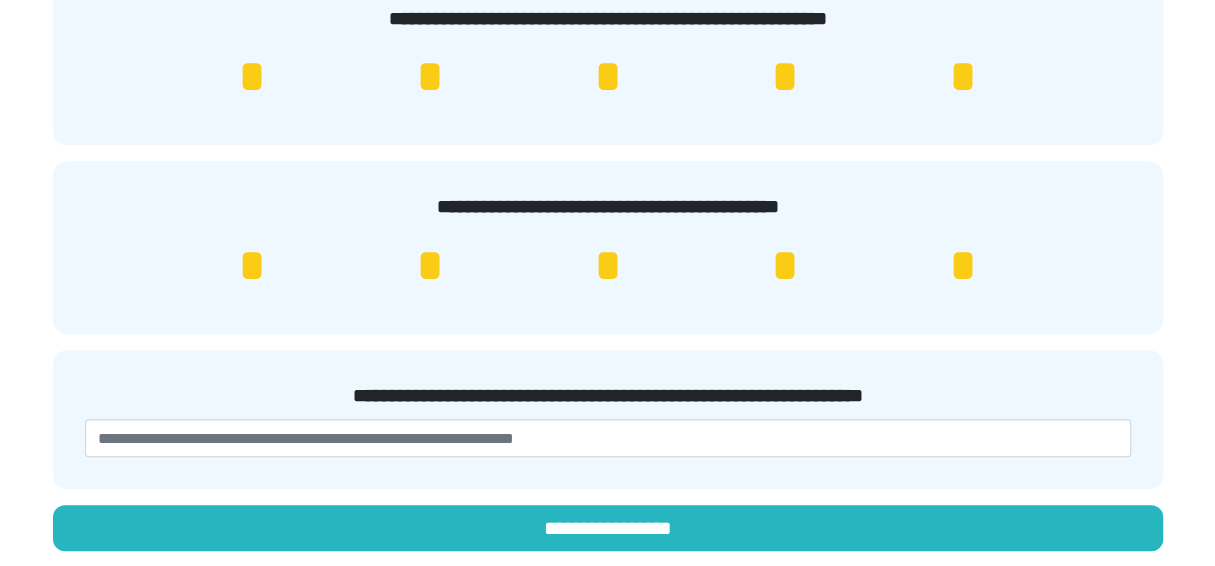 click on "*" at bounding box center (963, 266) 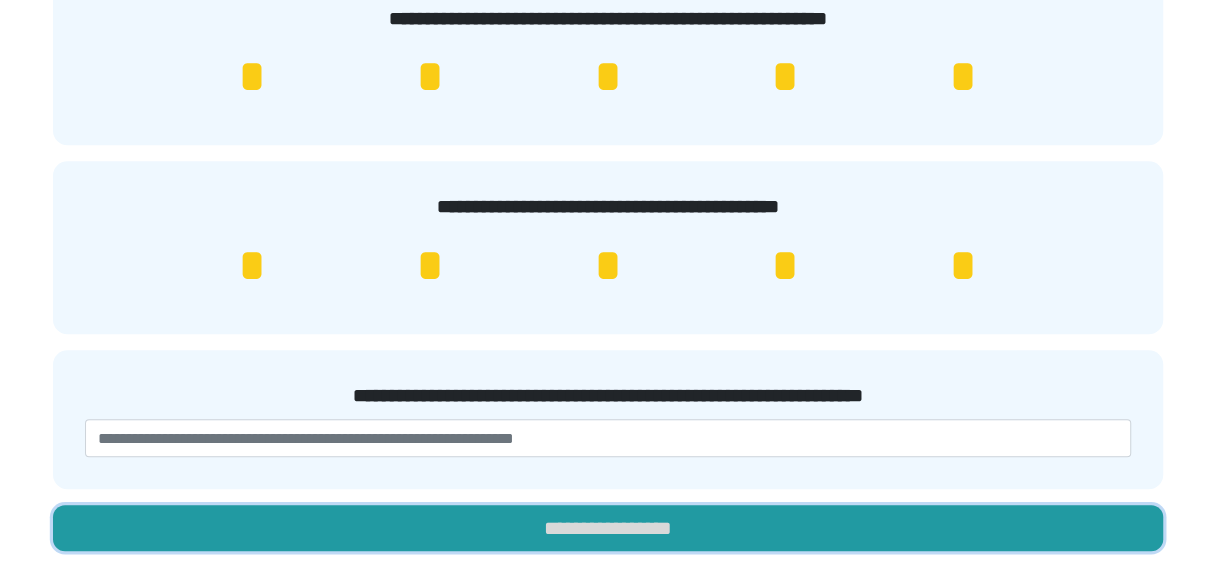 click on "**********" at bounding box center [608, 528] 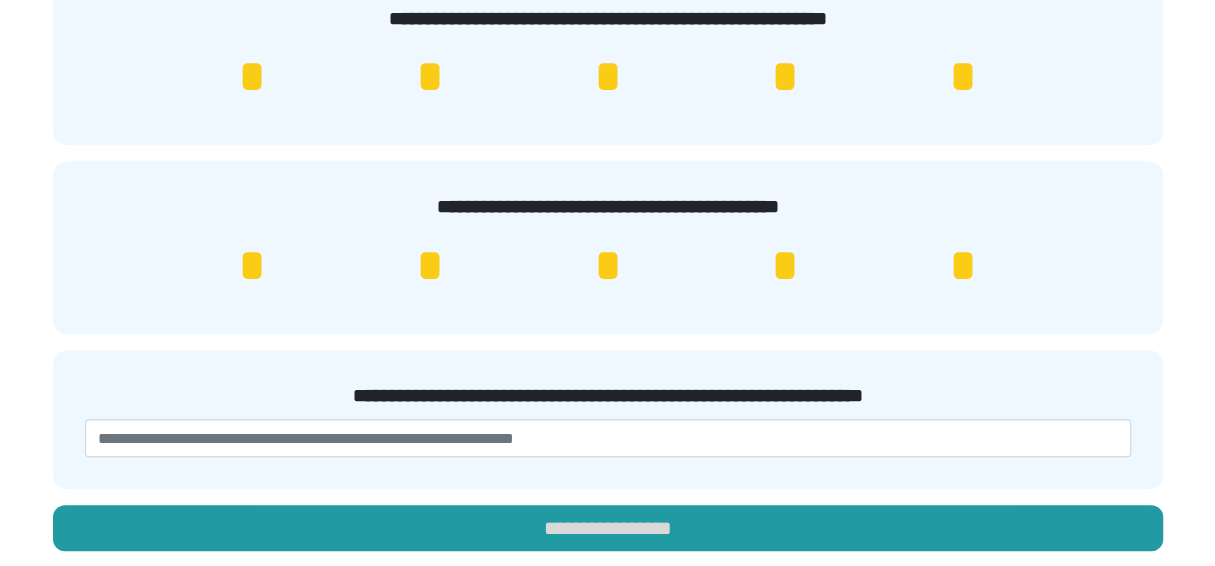 scroll, scrollTop: 0, scrollLeft: 0, axis: both 